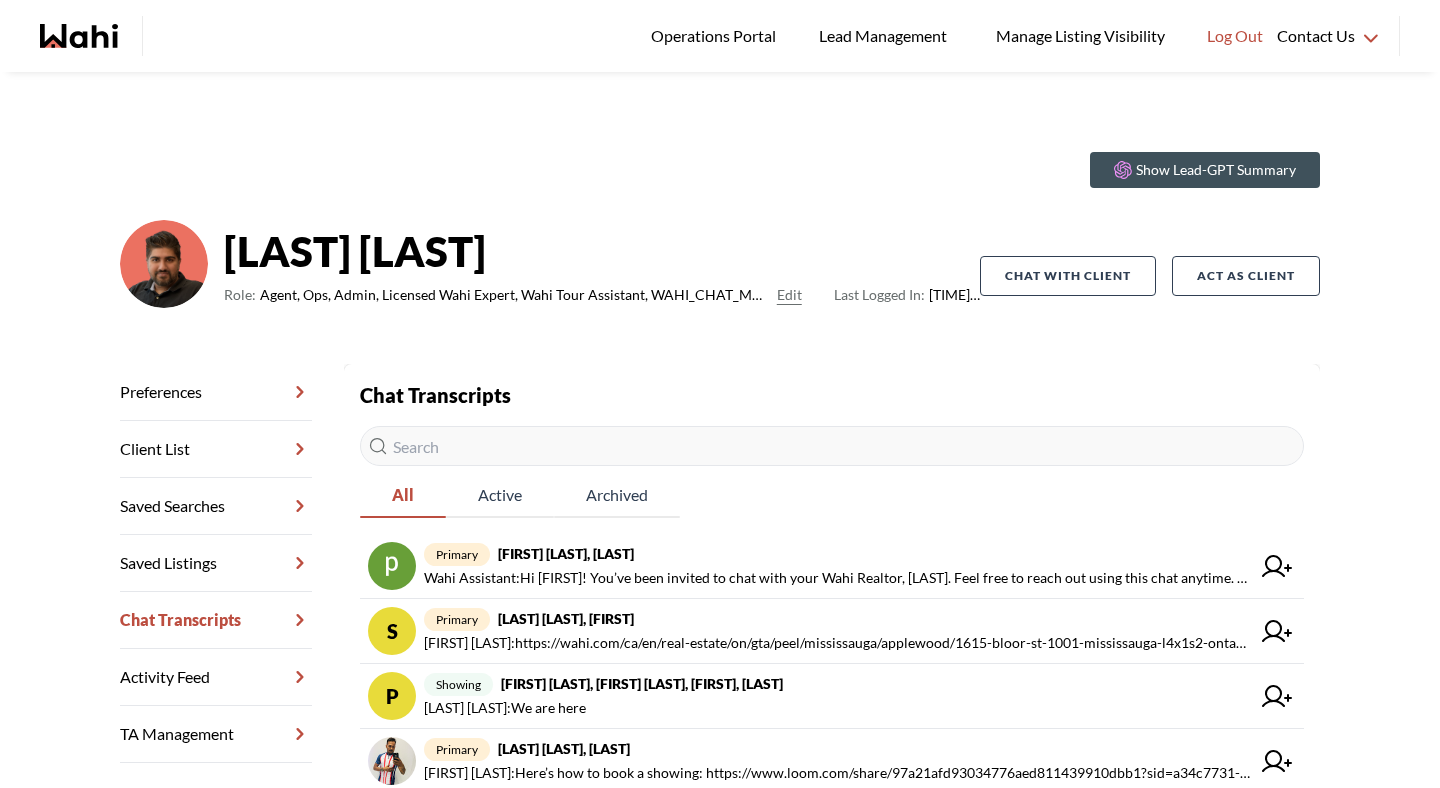 scroll, scrollTop: 0, scrollLeft: 0, axis: both 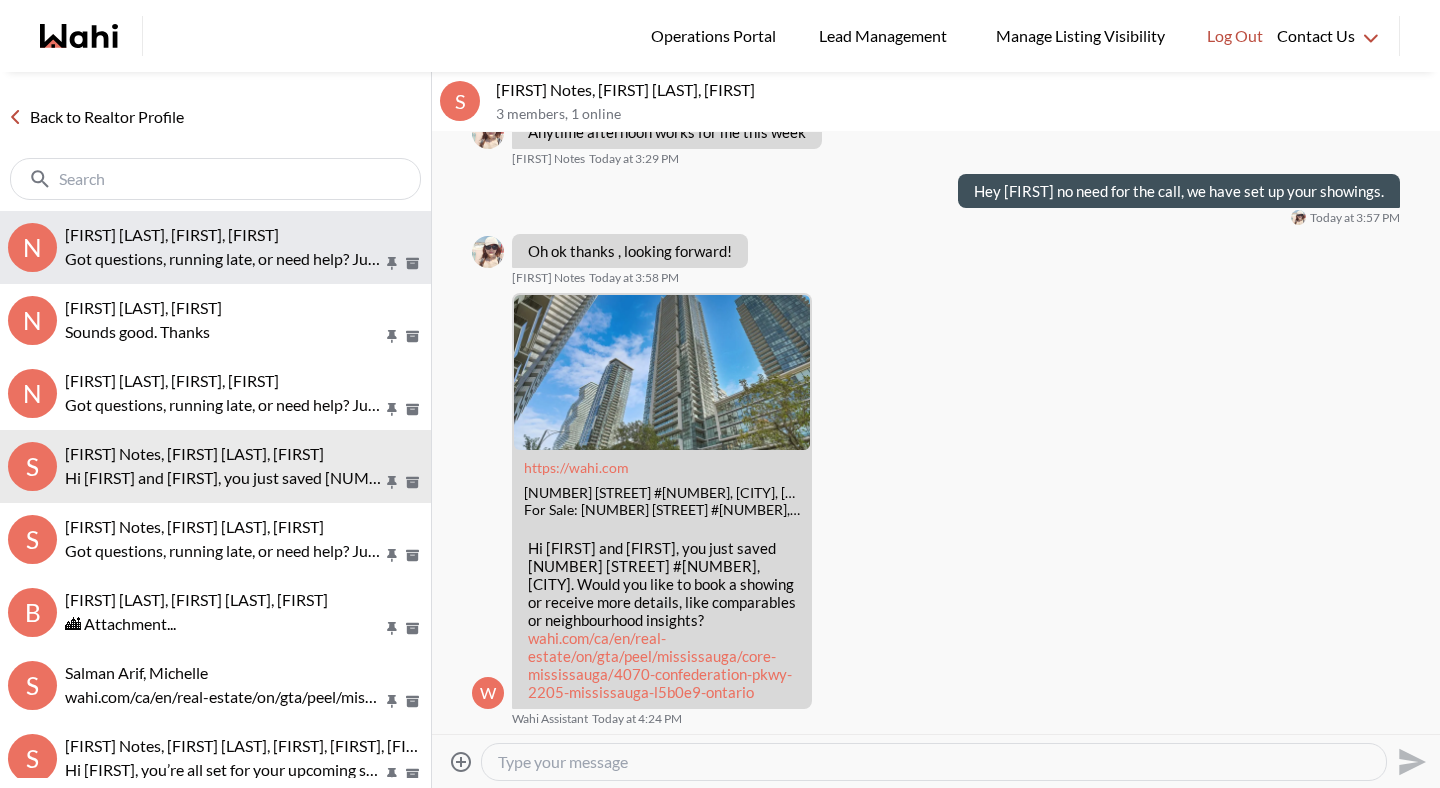 click on "Got questions, running late, or need help? Just message here. 😊 Here’s a quick guide to help you prepare:
https://wahi.com/ca/en/learning-centre/real-estate-101/buy/home-showing-checklist" at bounding box center (224, 259) 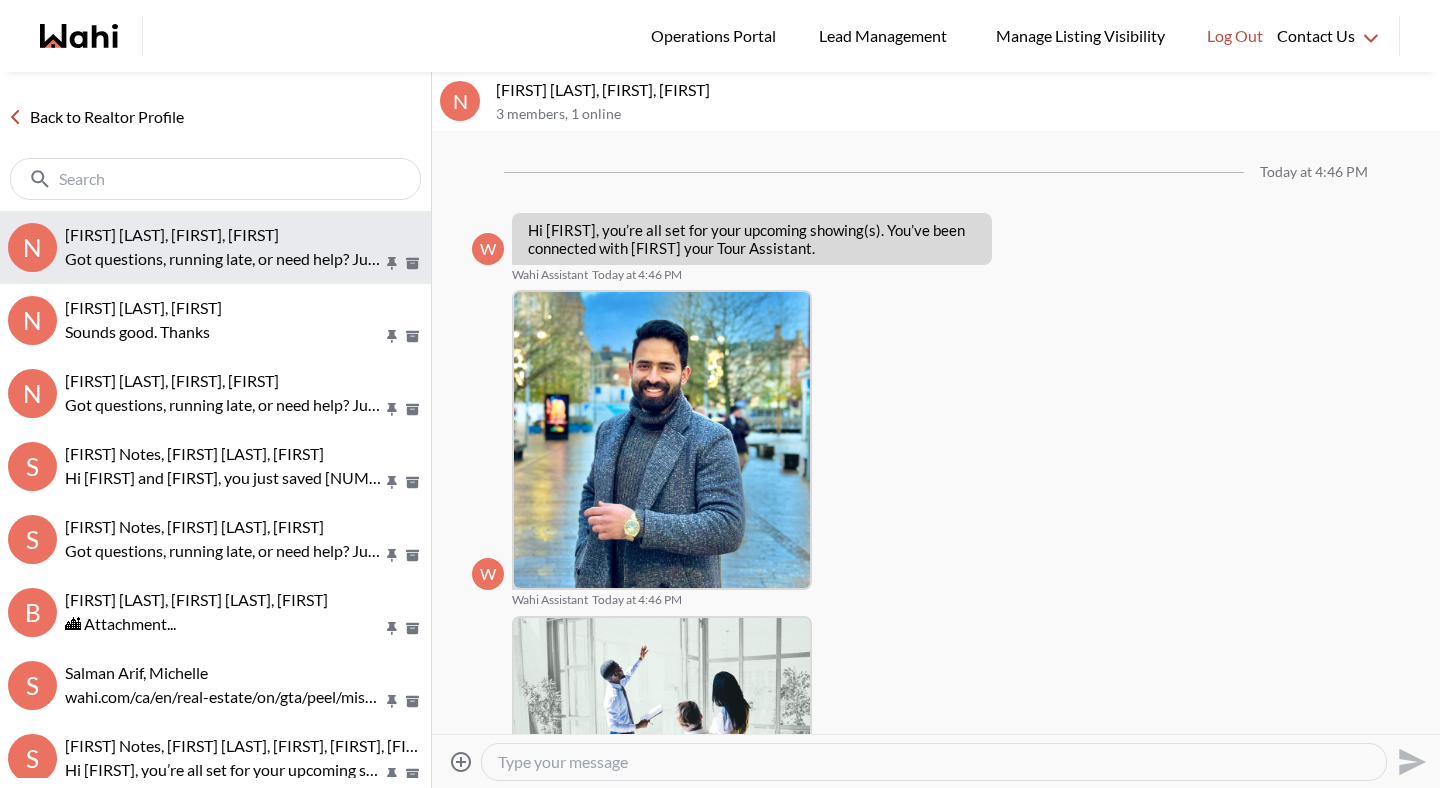 scroll, scrollTop: 251, scrollLeft: 0, axis: vertical 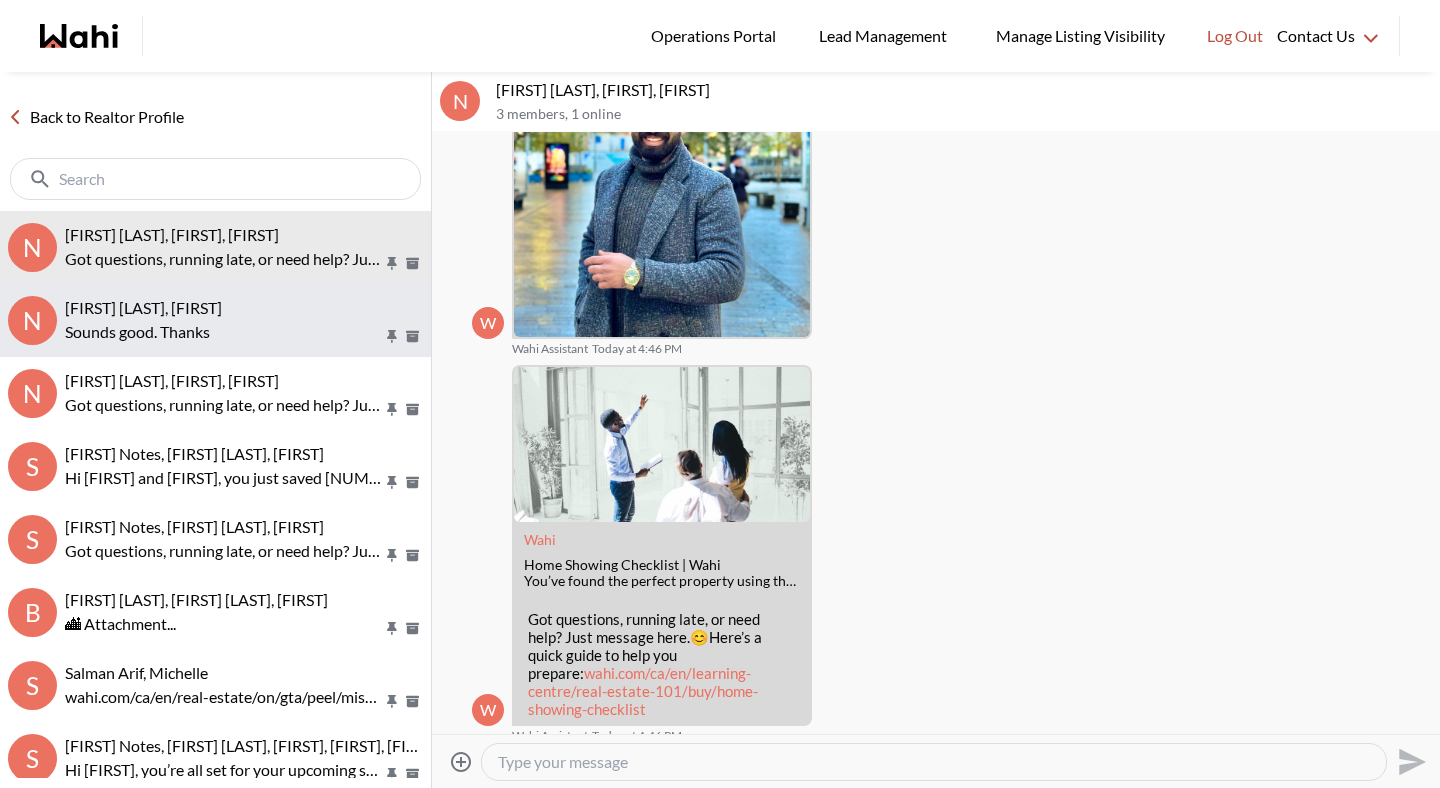 click on "Sounds good. Thanks" at bounding box center [224, 332] 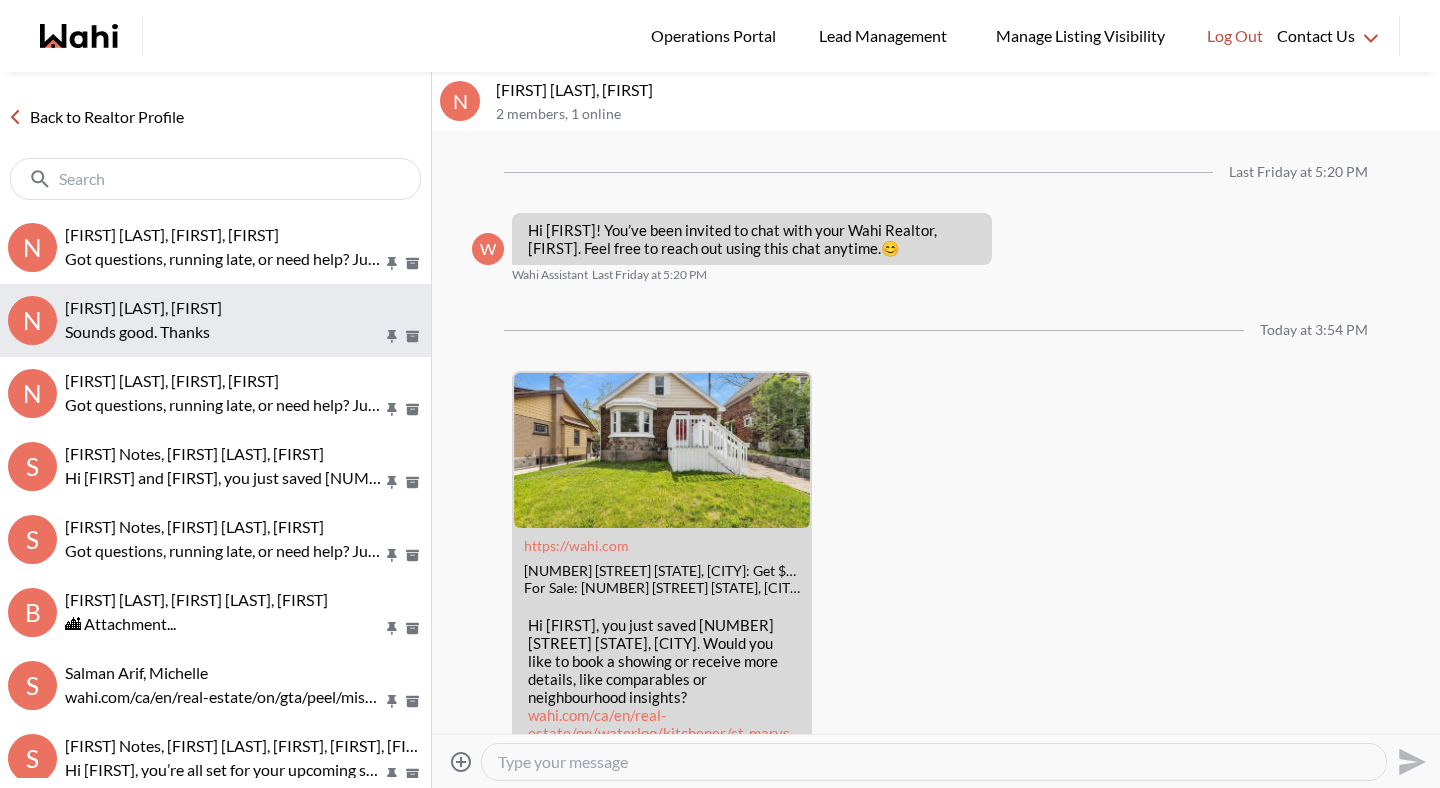 scroll, scrollTop: 352, scrollLeft: 0, axis: vertical 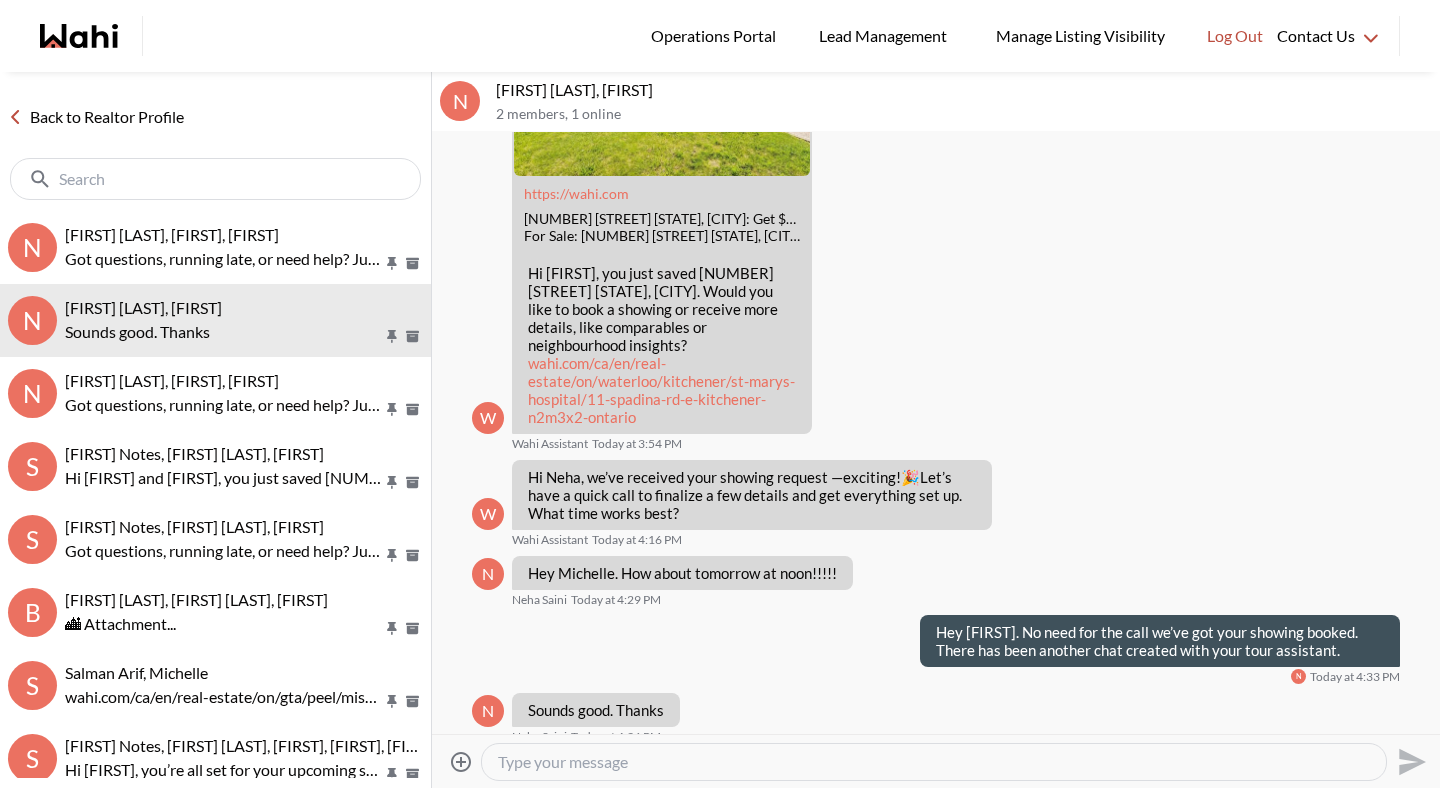 click on "Back to Realtor Profile" at bounding box center (96, 117) 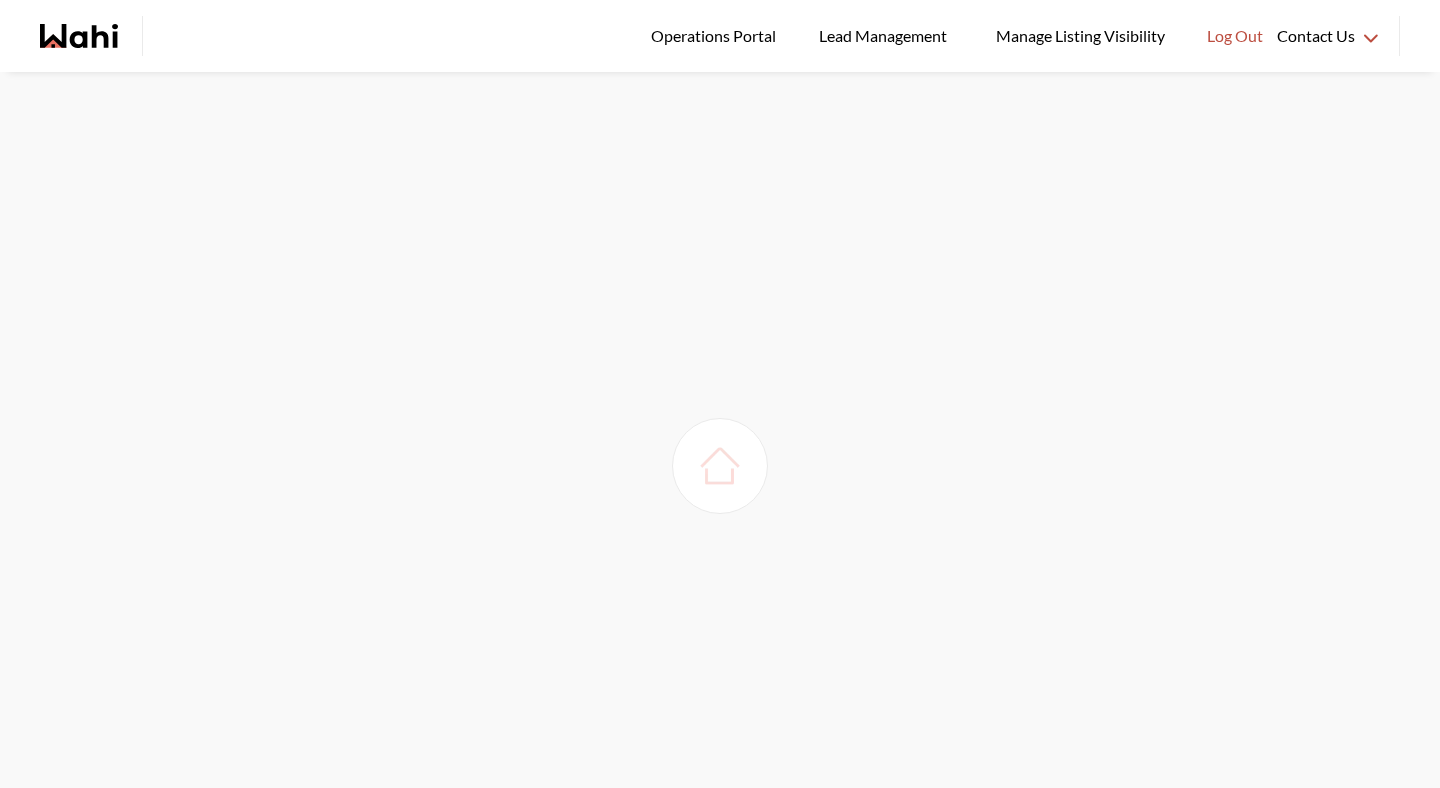 scroll, scrollTop: 0, scrollLeft: 0, axis: both 